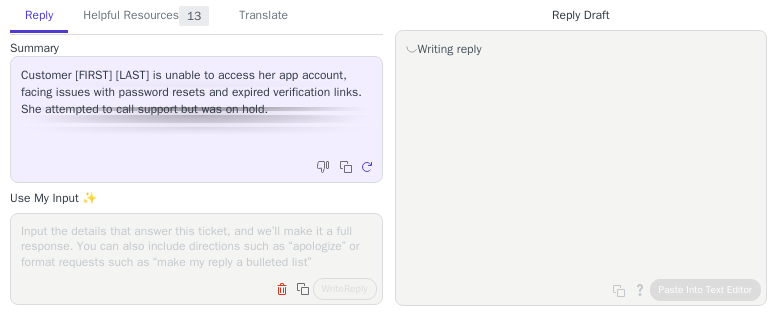 scroll, scrollTop: 0, scrollLeft: 0, axis: both 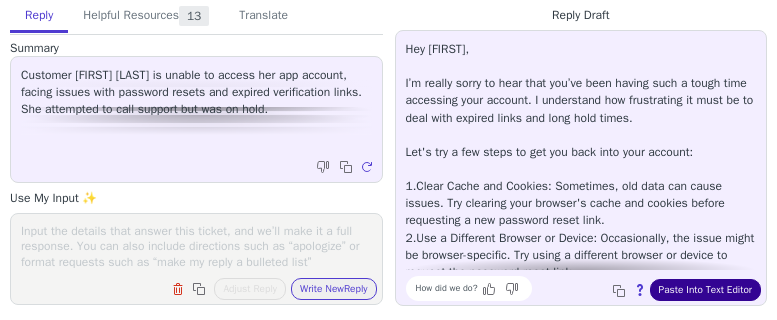 click on "Paste Into Text Editor" at bounding box center (705, 290) 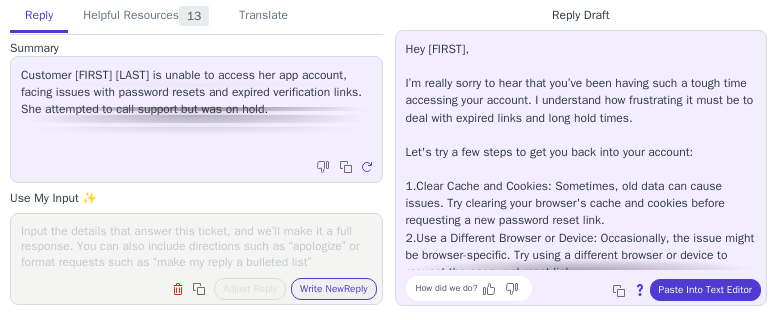 click at bounding box center (196, 246) 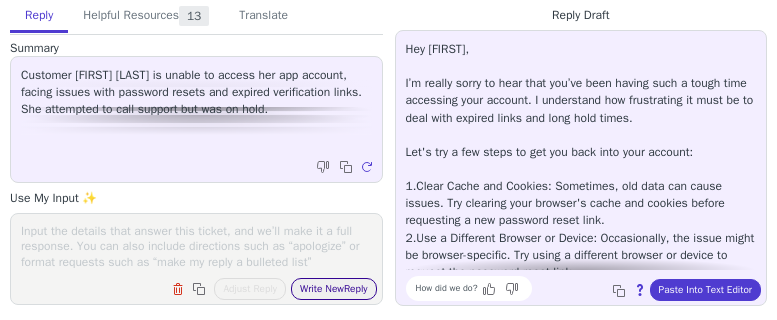 paste on "apologize and show empathy. Expound.
ask user to try again and call tomorrow" 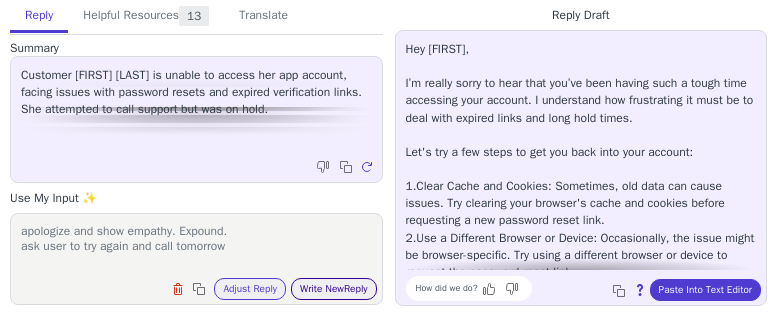 type on "apologize and show empathy. Expound.
ask user to try again and call tomorrow" 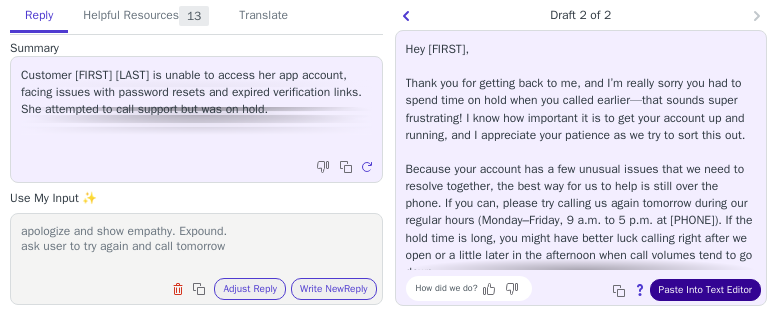 click on "Paste Into Text Editor" at bounding box center [705, 290] 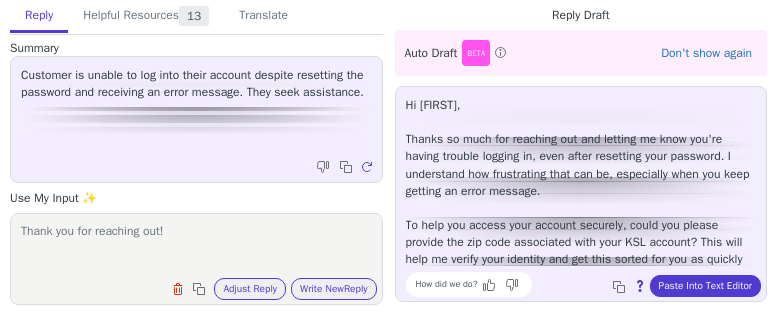 scroll, scrollTop: 0, scrollLeft: 0, axis: both 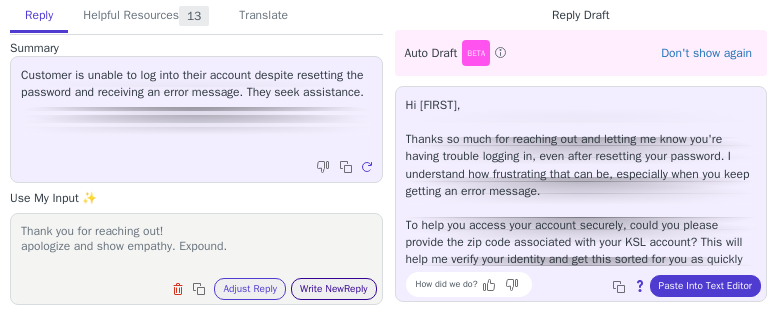 type on "Thank you for reaching out!
apologize and show empathy. Expound." 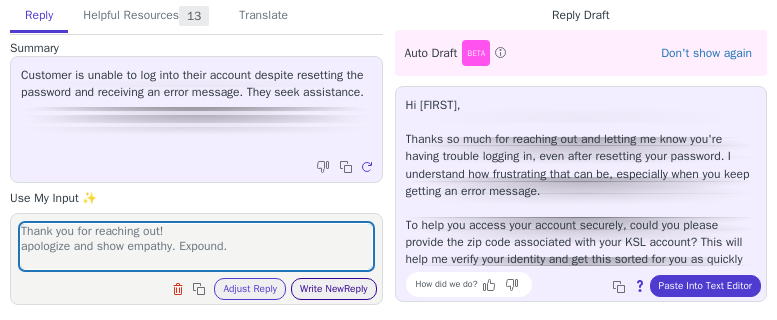 click on "Write New  Reply" at bounding box center (334, 289) 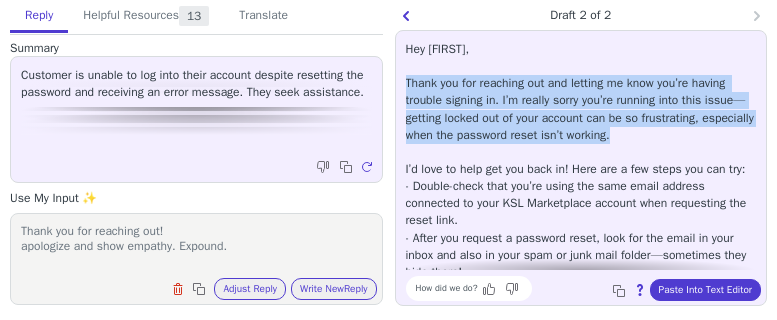 drag, startPoint x: 403, startPoint y: 79, endPoint x: 733, endPoint y: 131, distance: 334.07184 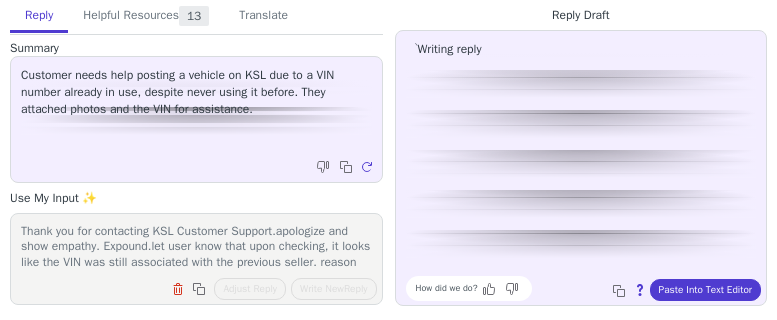 scroll, scrollTop: 0, scrollLeft: 0, axis: both 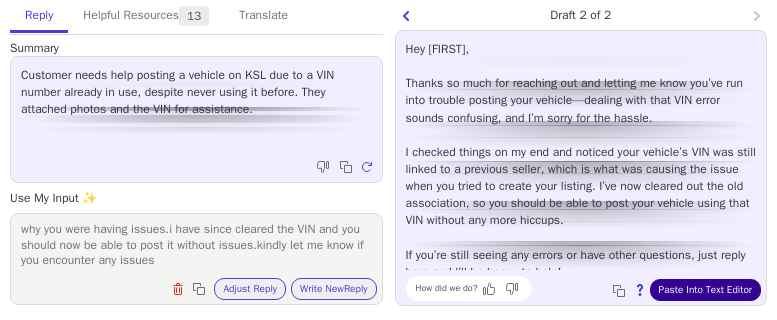 click on "Paste Into Text Editor" at bounding box center (705, 290) 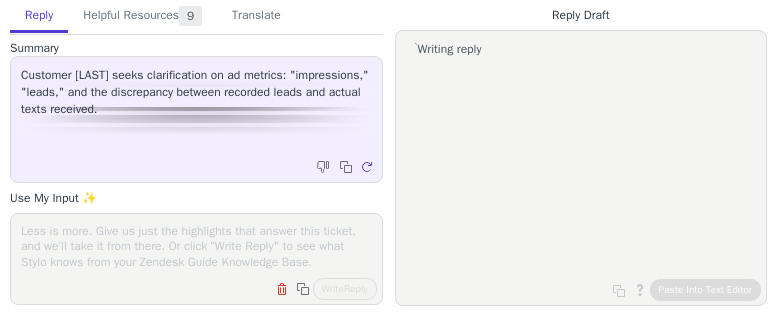 scroll, scrollTop: 0, scrollLeft: 0, axis: both 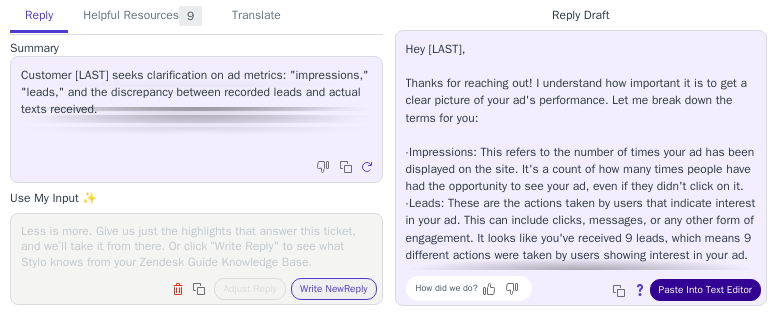 click on "Paste Into Text Editor" at bounding box center [705, 290] 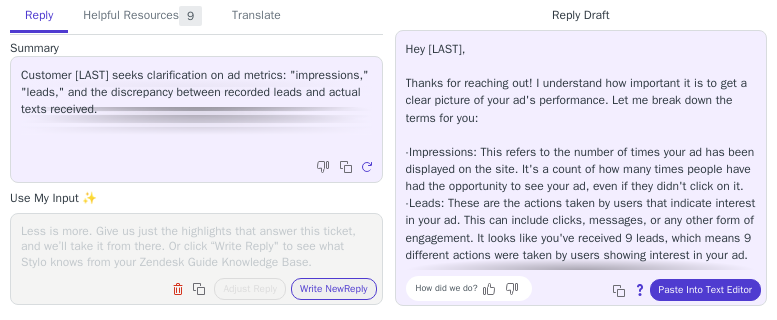 click at bounding box center [196, 246] 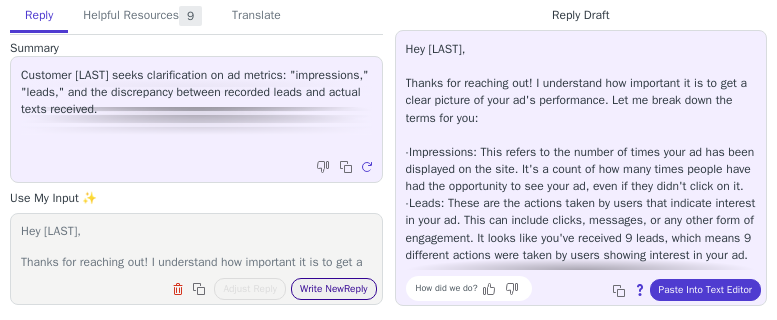 scroll, scrollTop: 279, scrollLeft: 0, axis: vertical 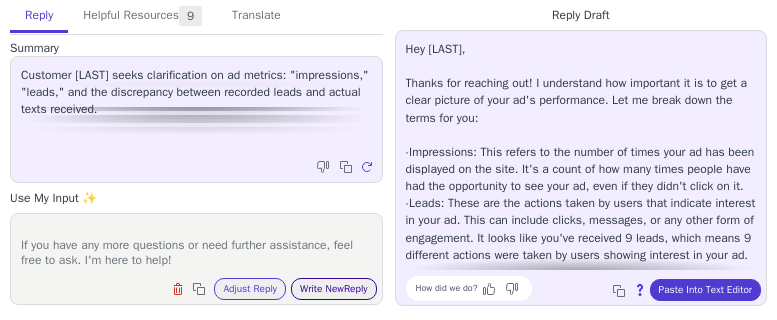 type on "Hey Rosi,
Thanks for reaching out! I understand how important it is to get a clear picture of your ad's performance. Let me break down the terms for you:
Impressions are a general number of folks who would have seen/scrolled past the thumbnail/summary listing through a relevant search on KSL.
This varies from Views which would be specific to looking at your listing's page in full on KSL.Leads is a performance number that shows for Homes.
This is generated based on unique clicks for their contact info (Phone, Text, Email, Messages, etc).
Unfortunately, we do not track this information and are currently unable to provide any additional insights aside from the number of contact clicks.
If you have any more questions or need further assistance, feel free to ask. I'm here to help!" 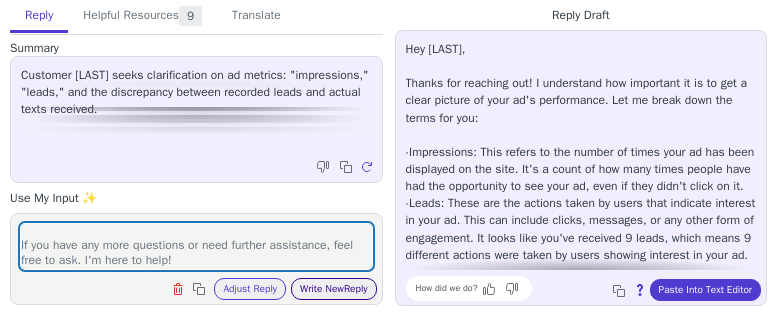 click on "Write New  Reply" at bounding box center [334, 289] 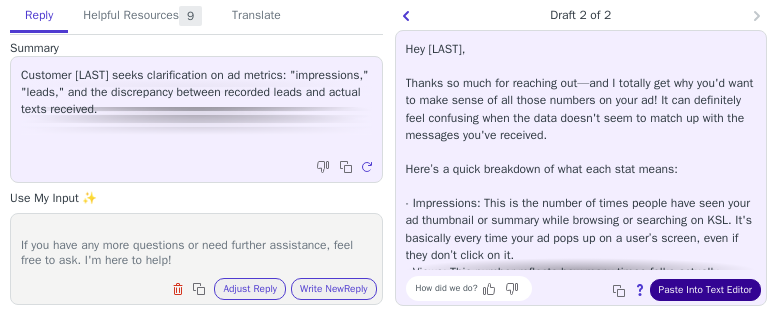 click on "Paste Into Text Editor" at bounding box center [705, 290] 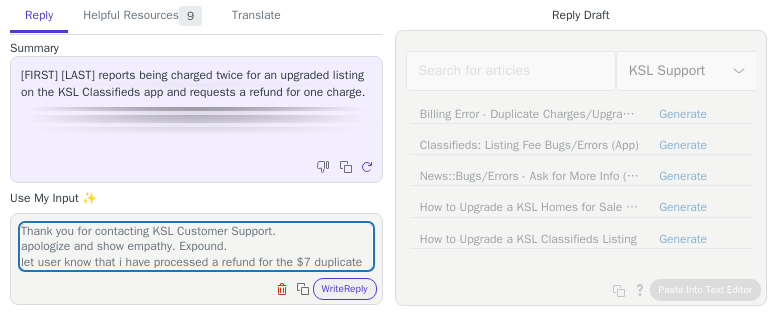 type on "Thank you for contacting KSL Customer Support.
apologize and show empathy. Expound.
let user know that i have processed a refund for the $7 duplicate charge" 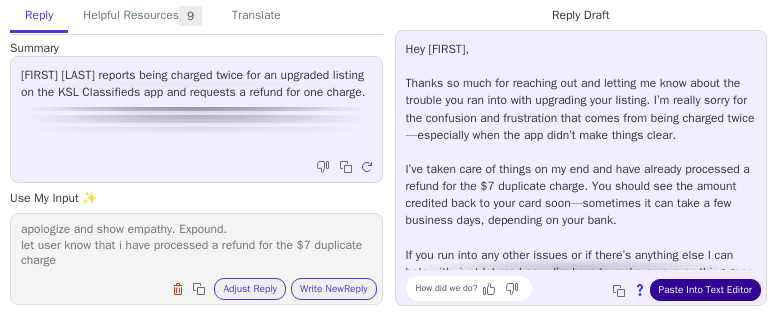 click on "Paste Into Text Editor" at bounding box center [705, 290] 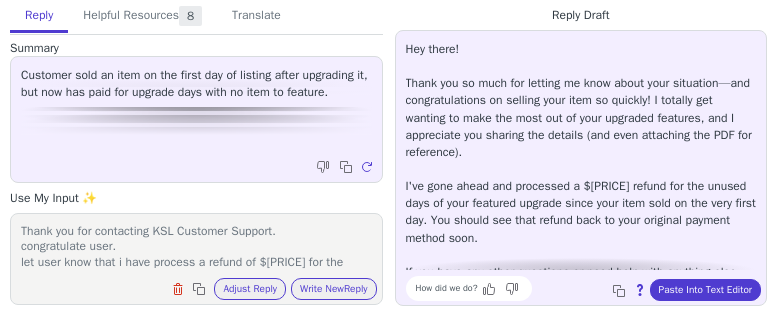 scroll, scrollTop: 0, scrollLeft: 0, axis: both 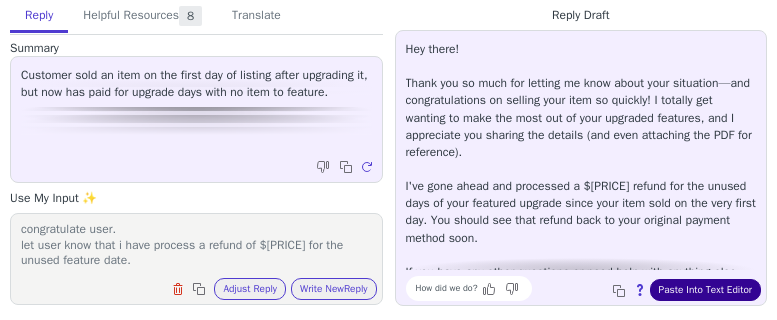 click on "Paste Into Text Editor" at bounding box center (705, 290) 